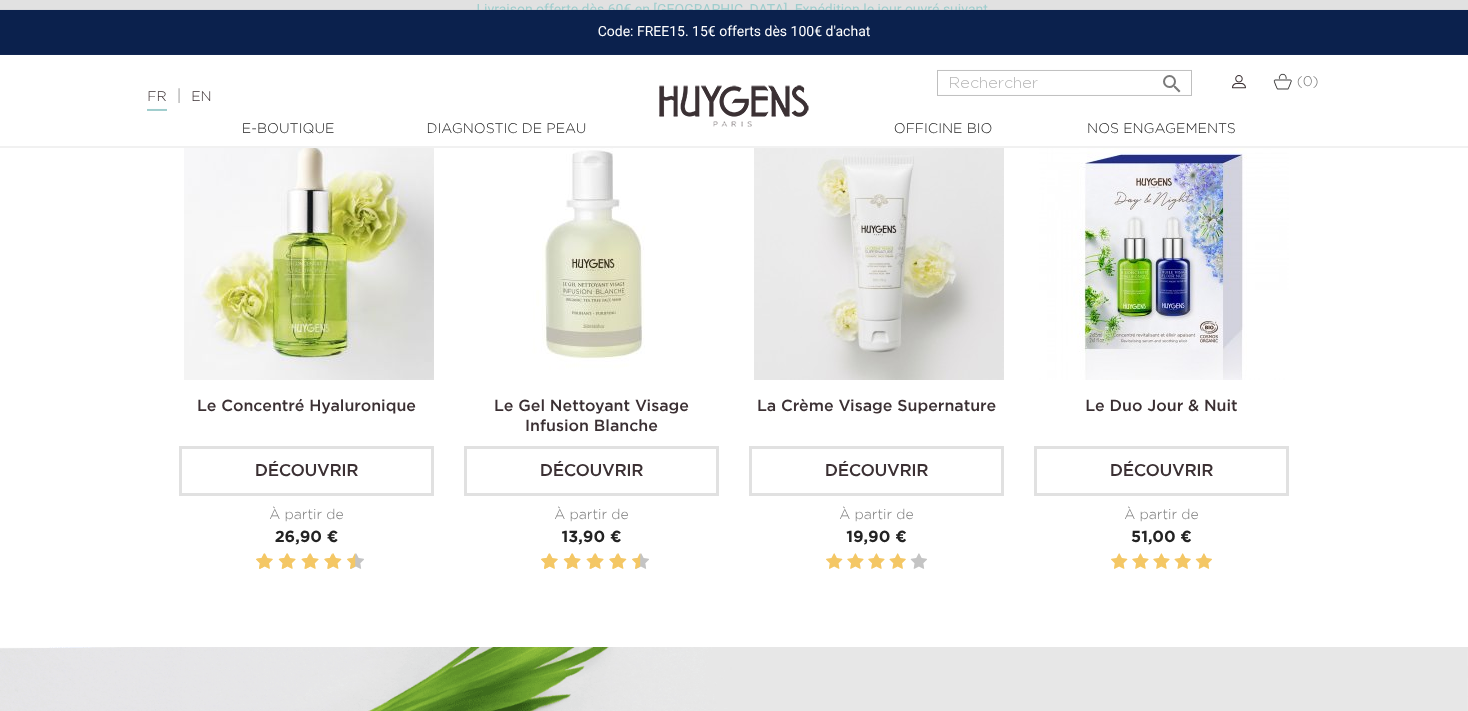 scroll, scrollTop: 422, scrollLeft: 0, axis: vertical 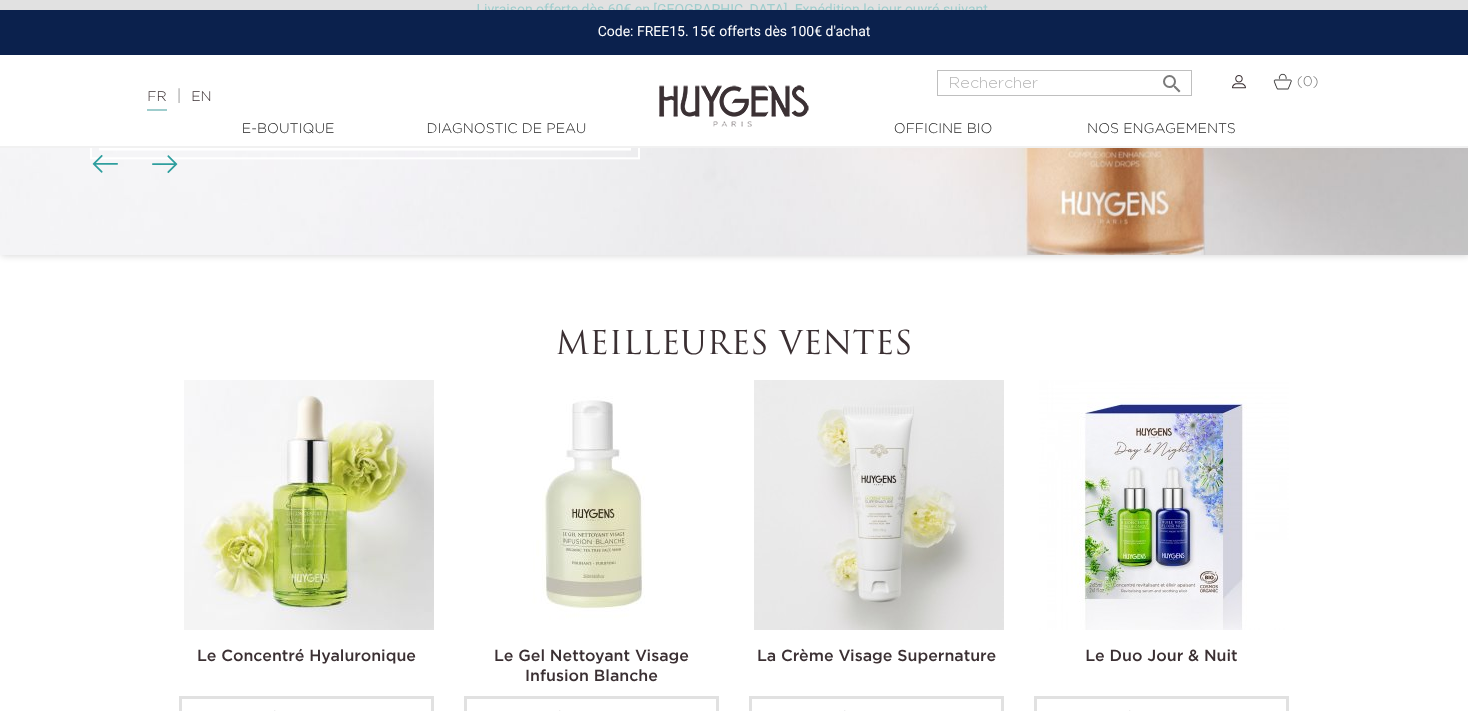 click at bounding box center [1164, 505] 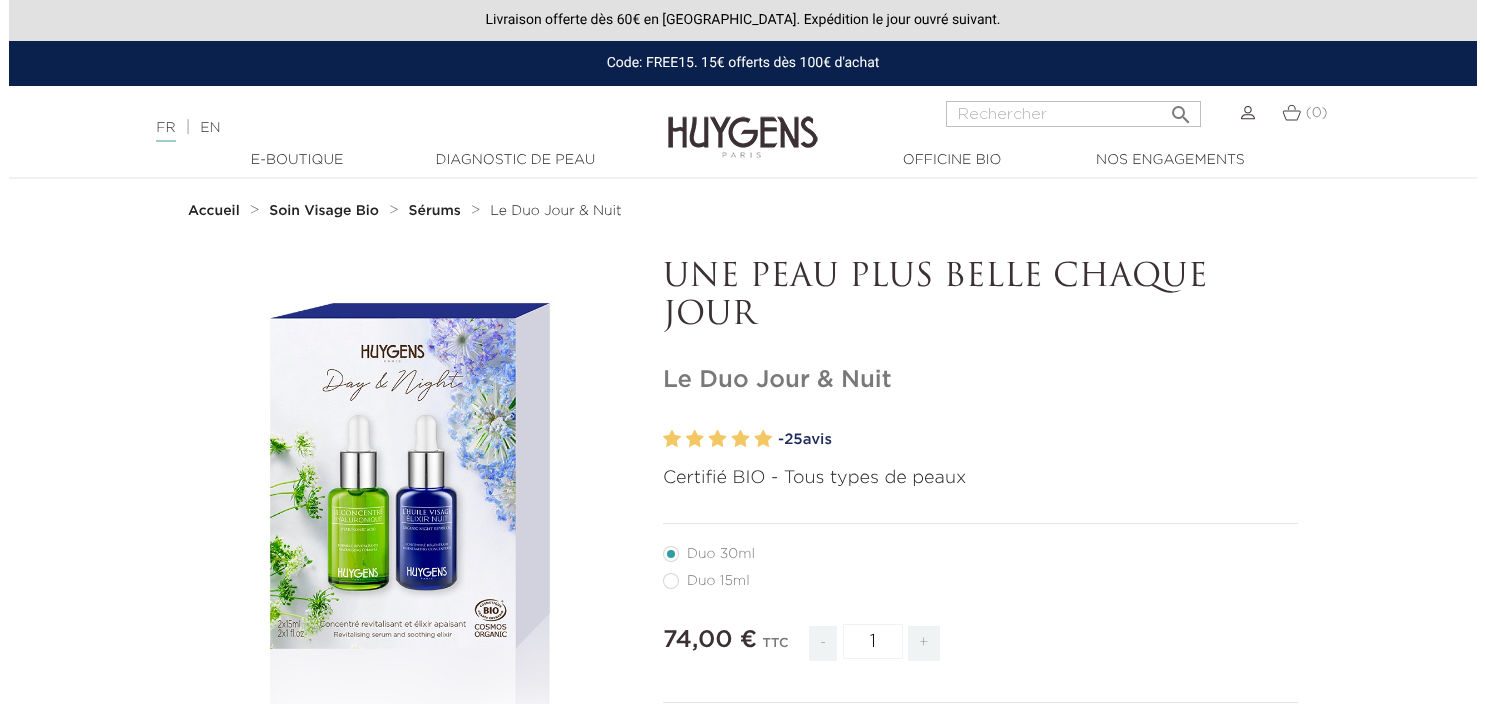 scroll, scrollTop: 0, scrollLeft: 0, axis: both 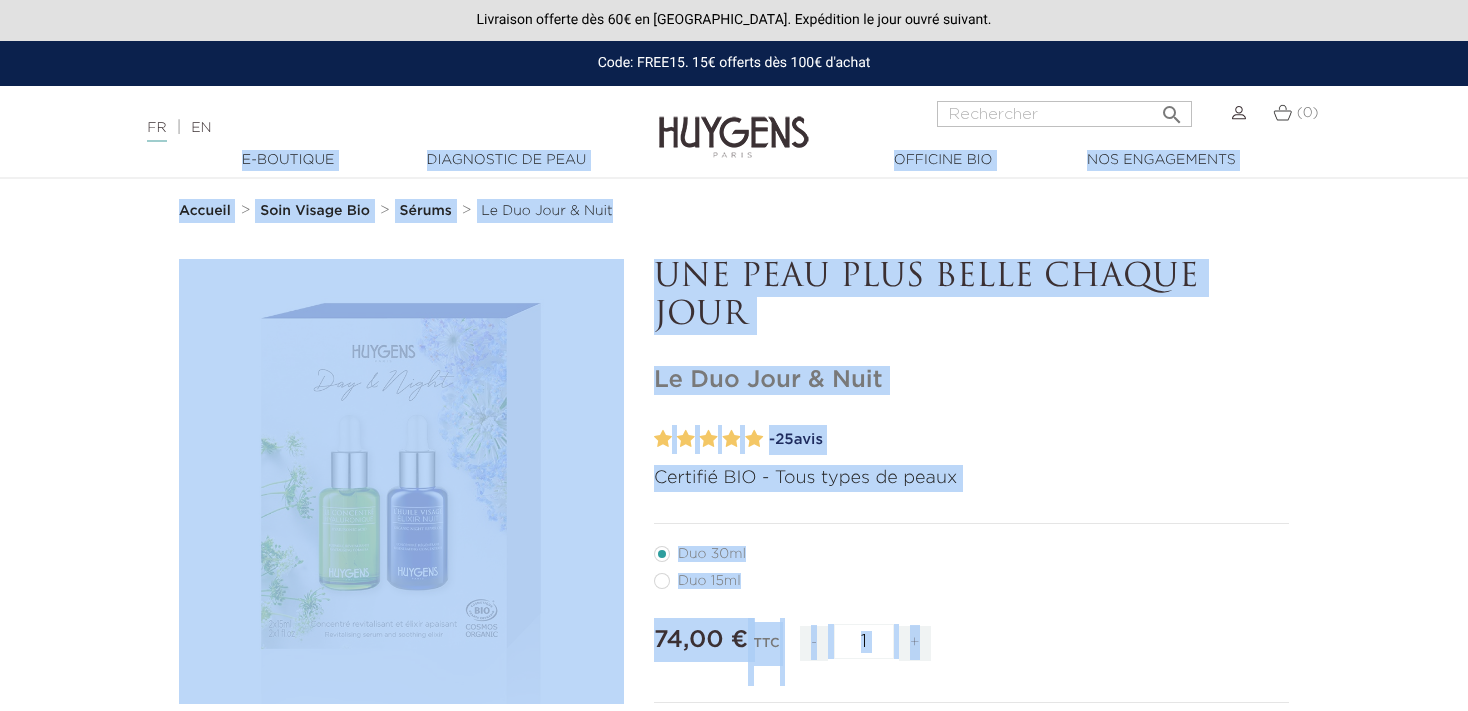 click on "Duo 15ml" at bounding box center [966, 580] 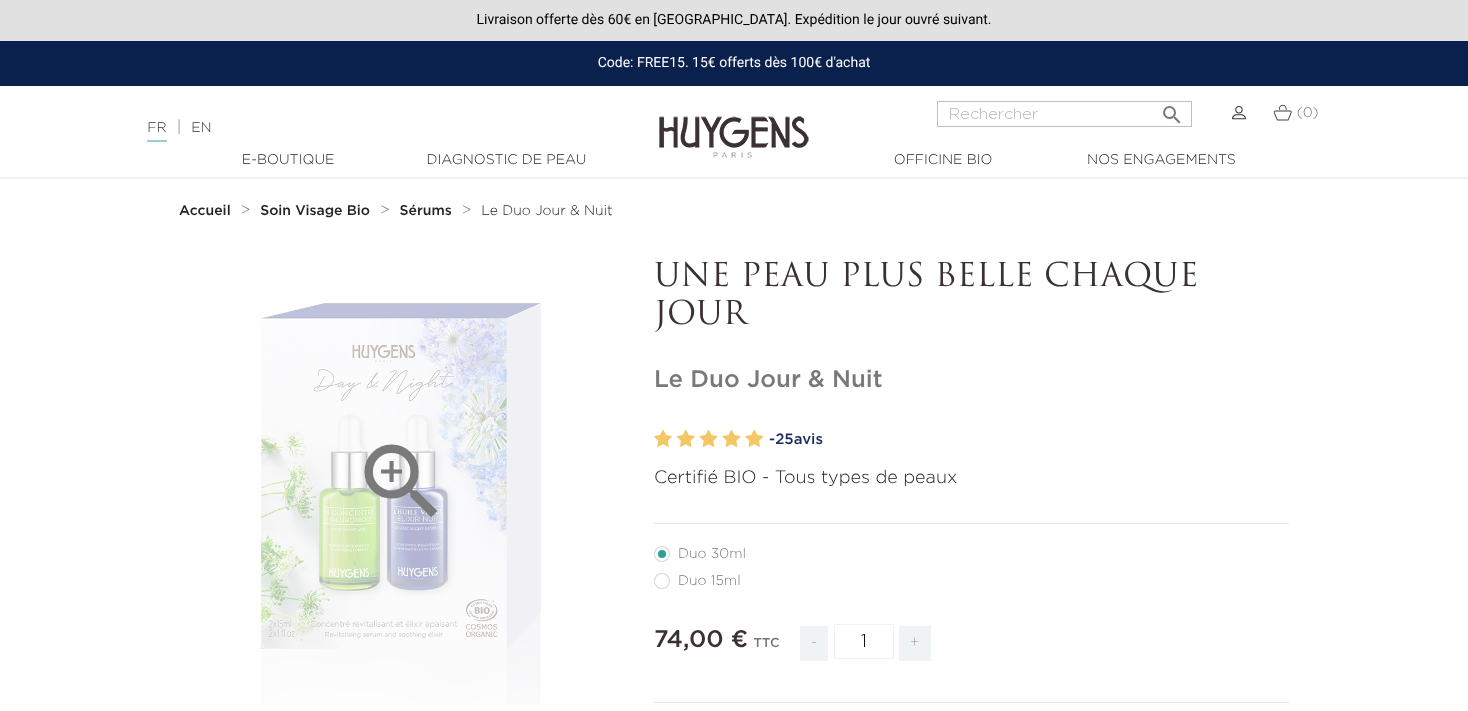 click on "" at bounding box center (401, 481) 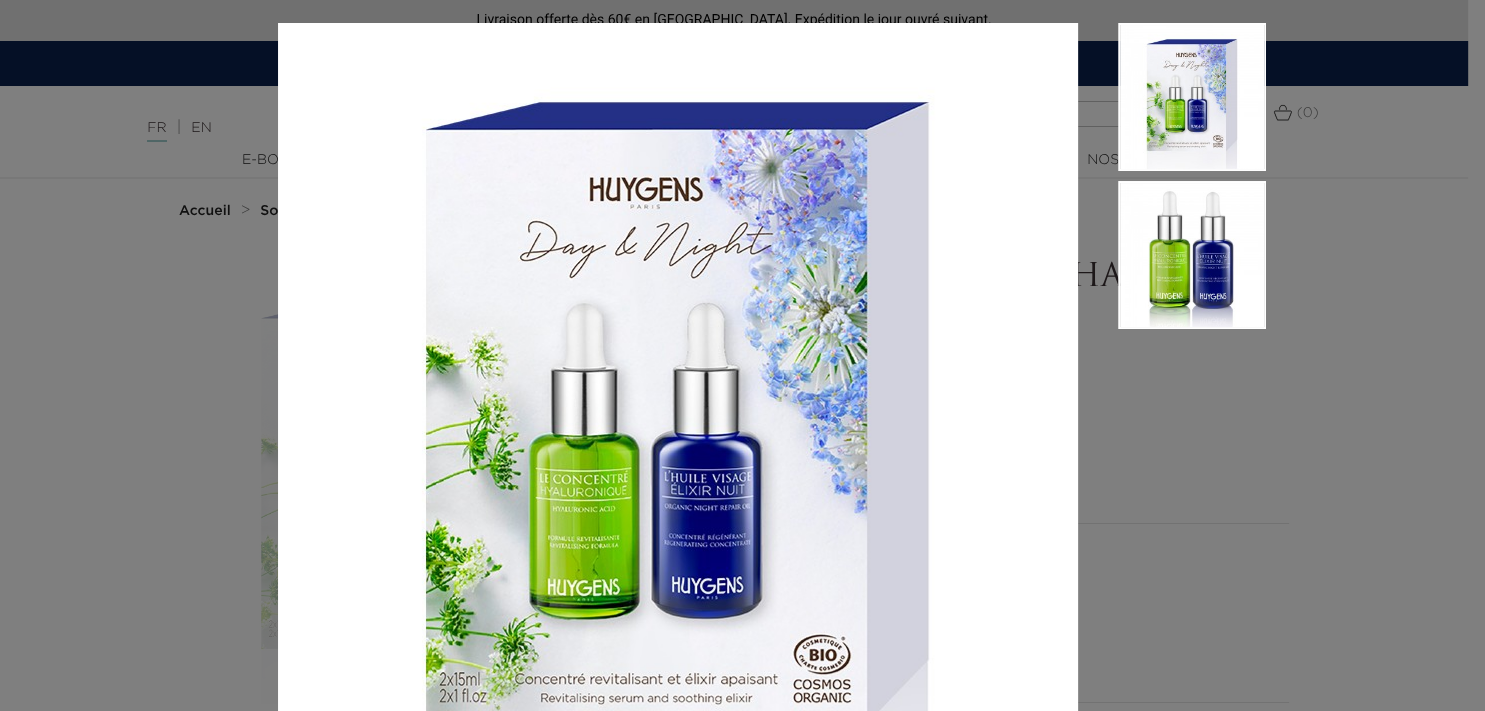 scroll, scrollTop: 0, scrollLeft: 0, axis: both 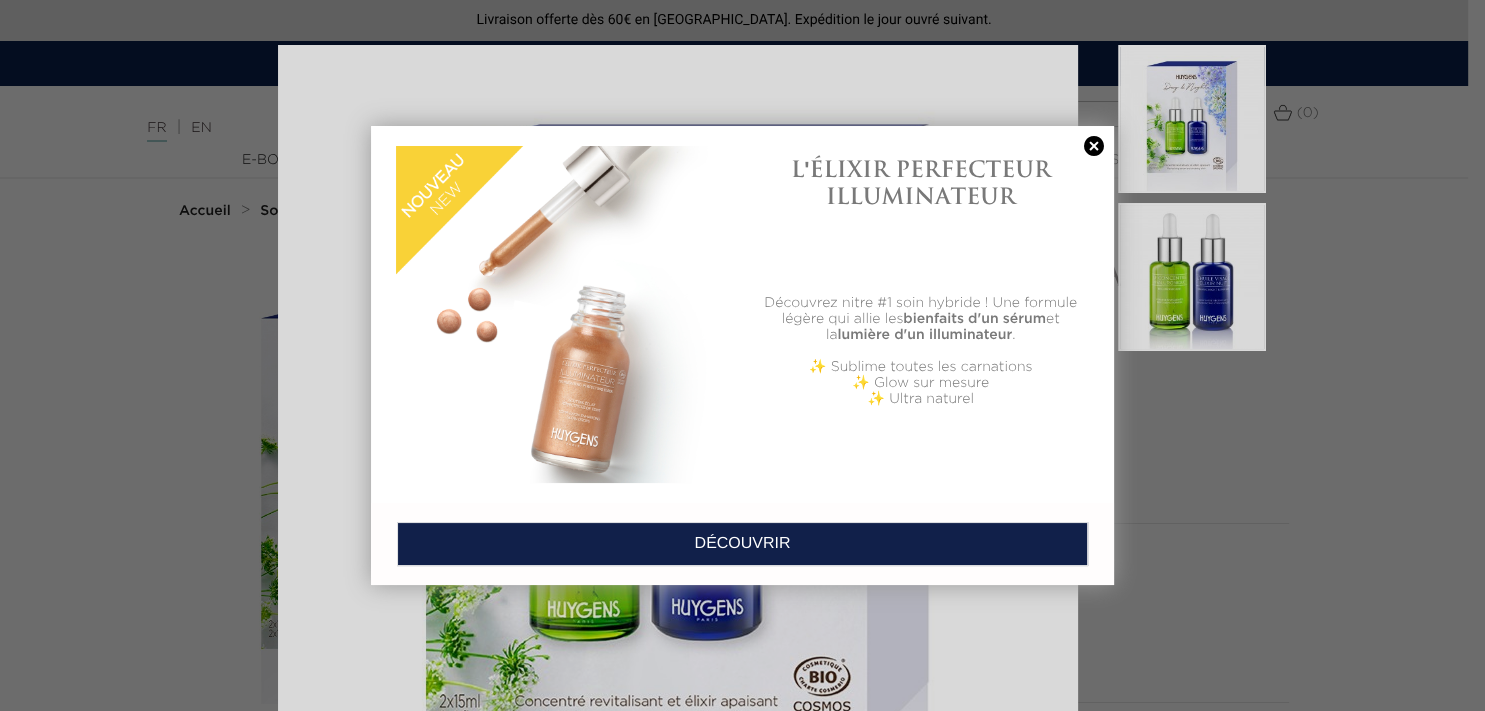 click at bounding box center [1094, 146] 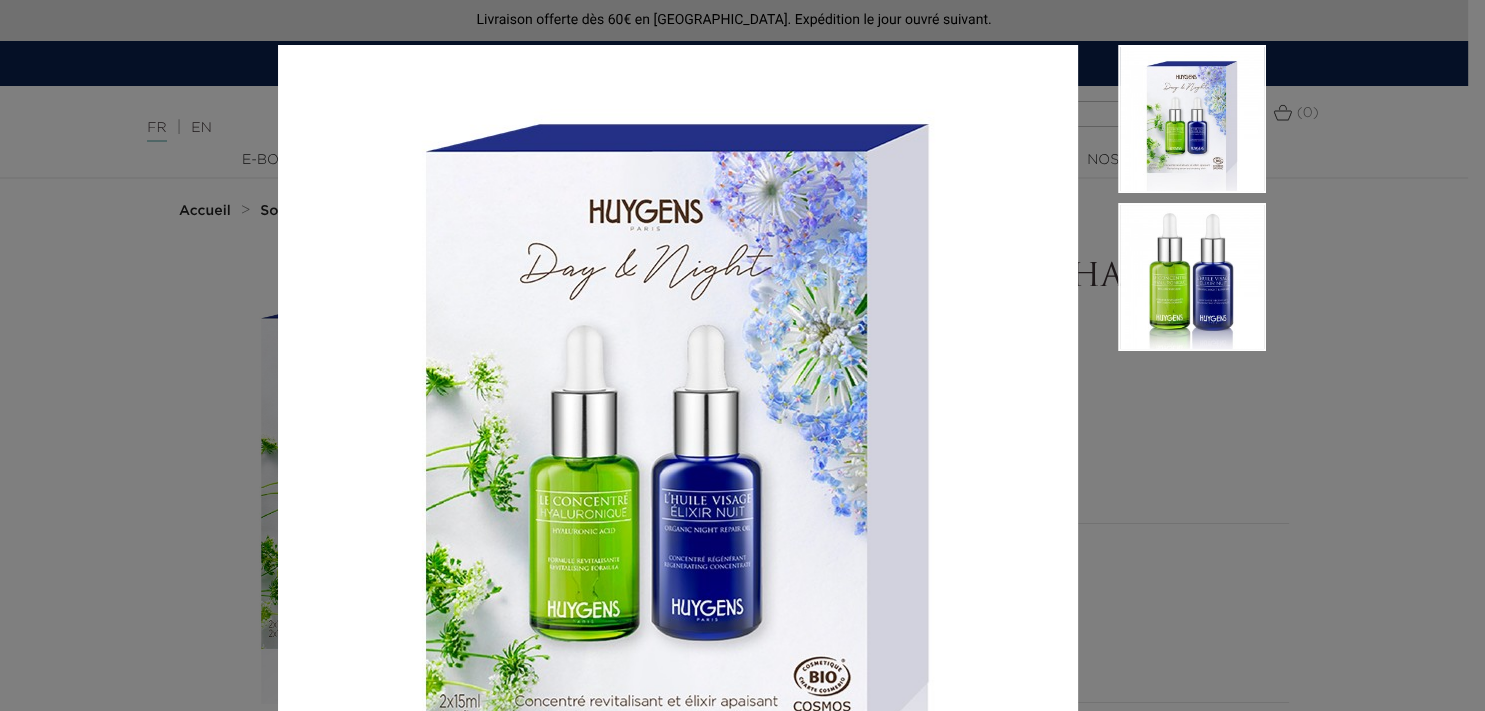 click at bounding box center (1172, 467) 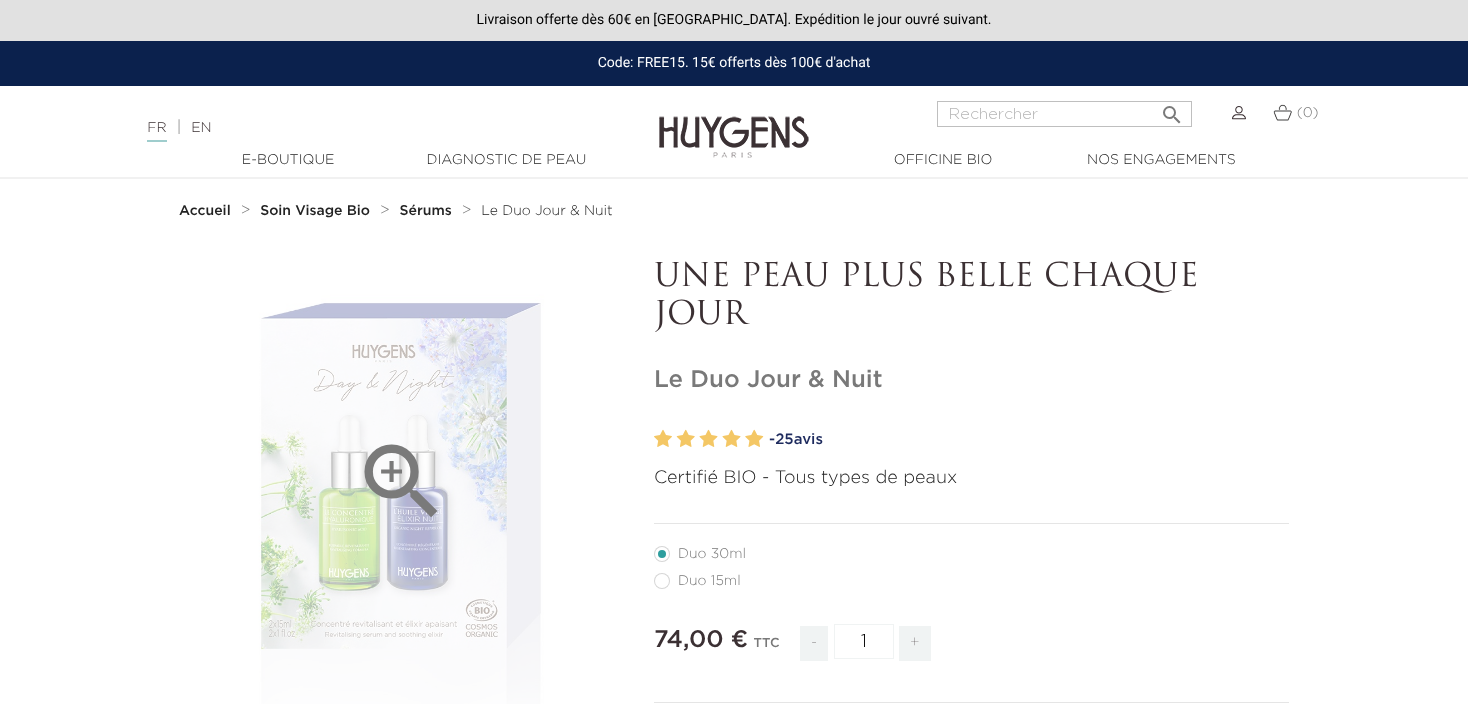 click on "" at bounding box center (401, 481) 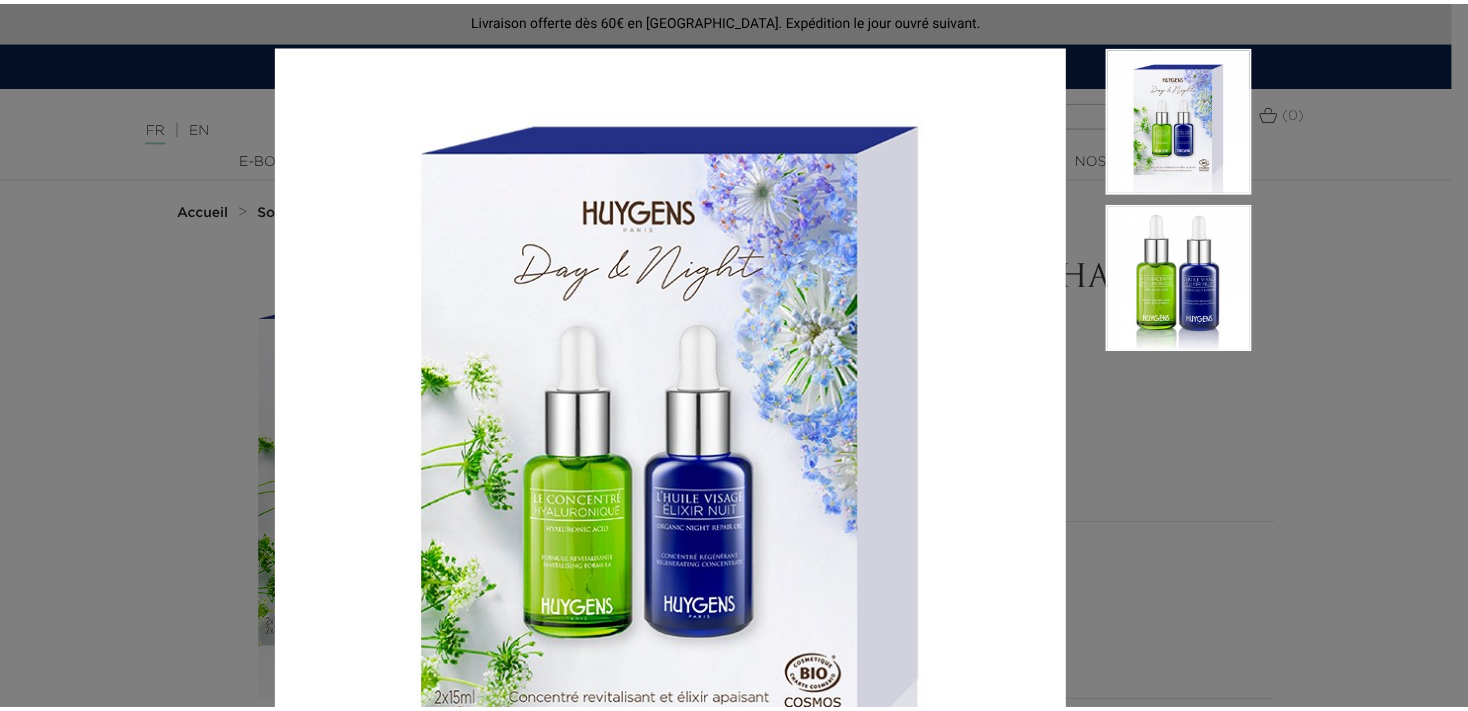 scroll, scrollTop: 154, scrollLeft: 0, axis: vertical 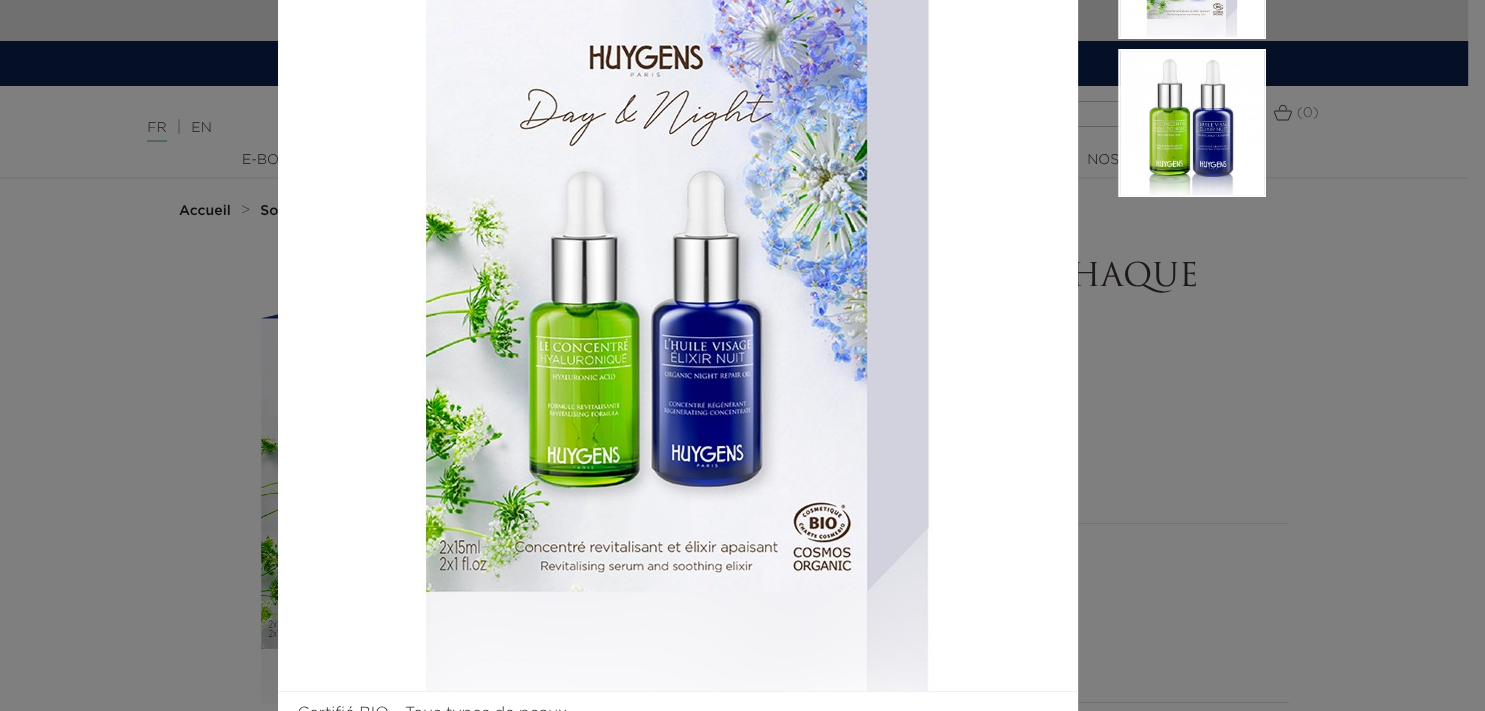 click at bounding box center [1172, 313] 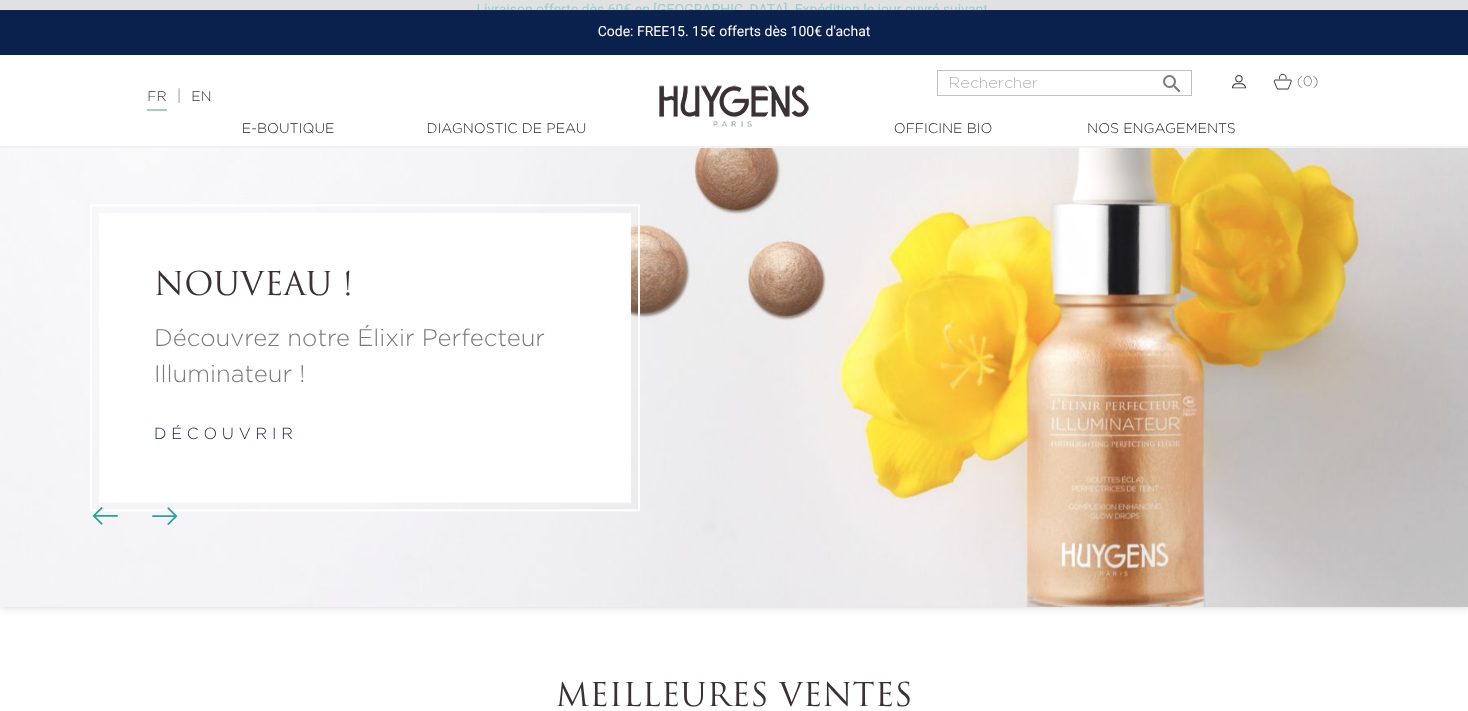 scroll, scrollTop: 0, scrollLeft: 0, axis: both 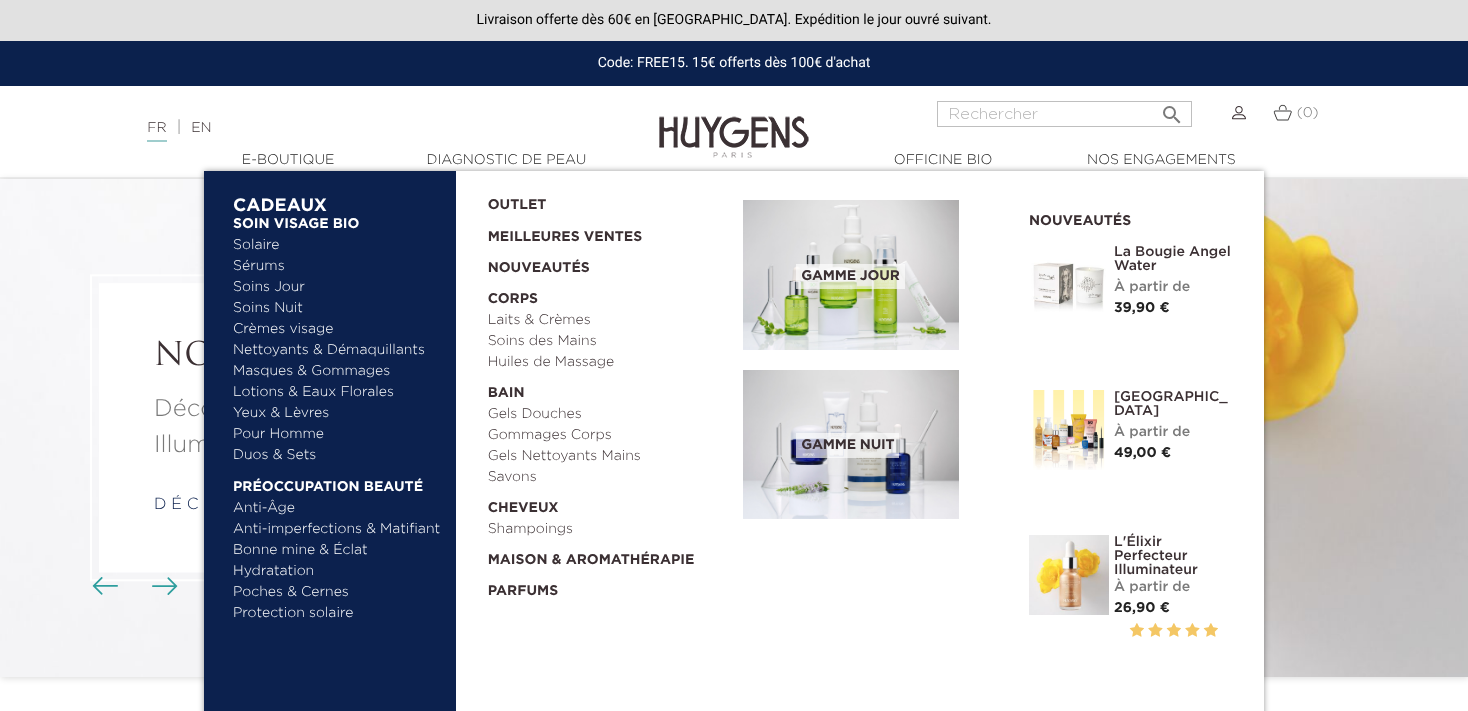 click on "Sérums" at bounding box center [337, 266] 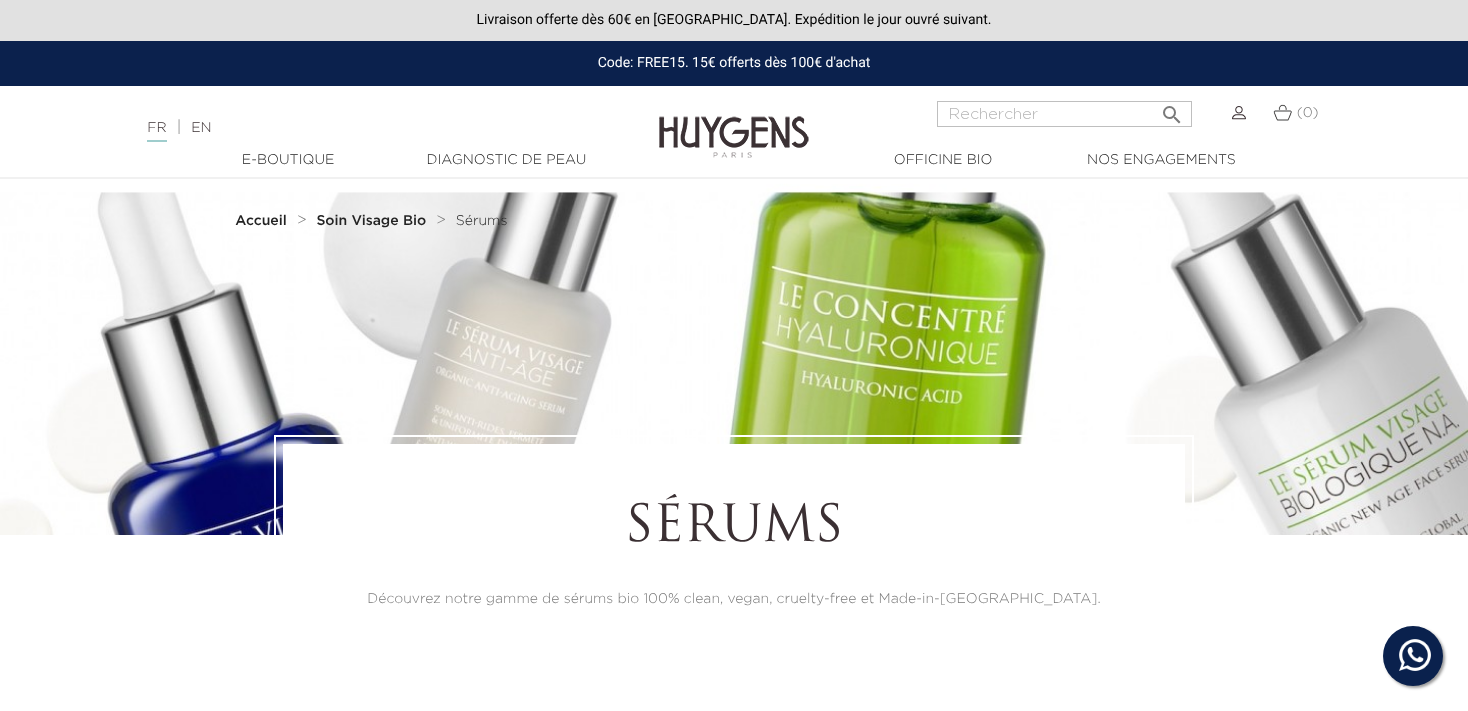 scroll, scrollTop: 0, scrollLeft: 0, axis: both 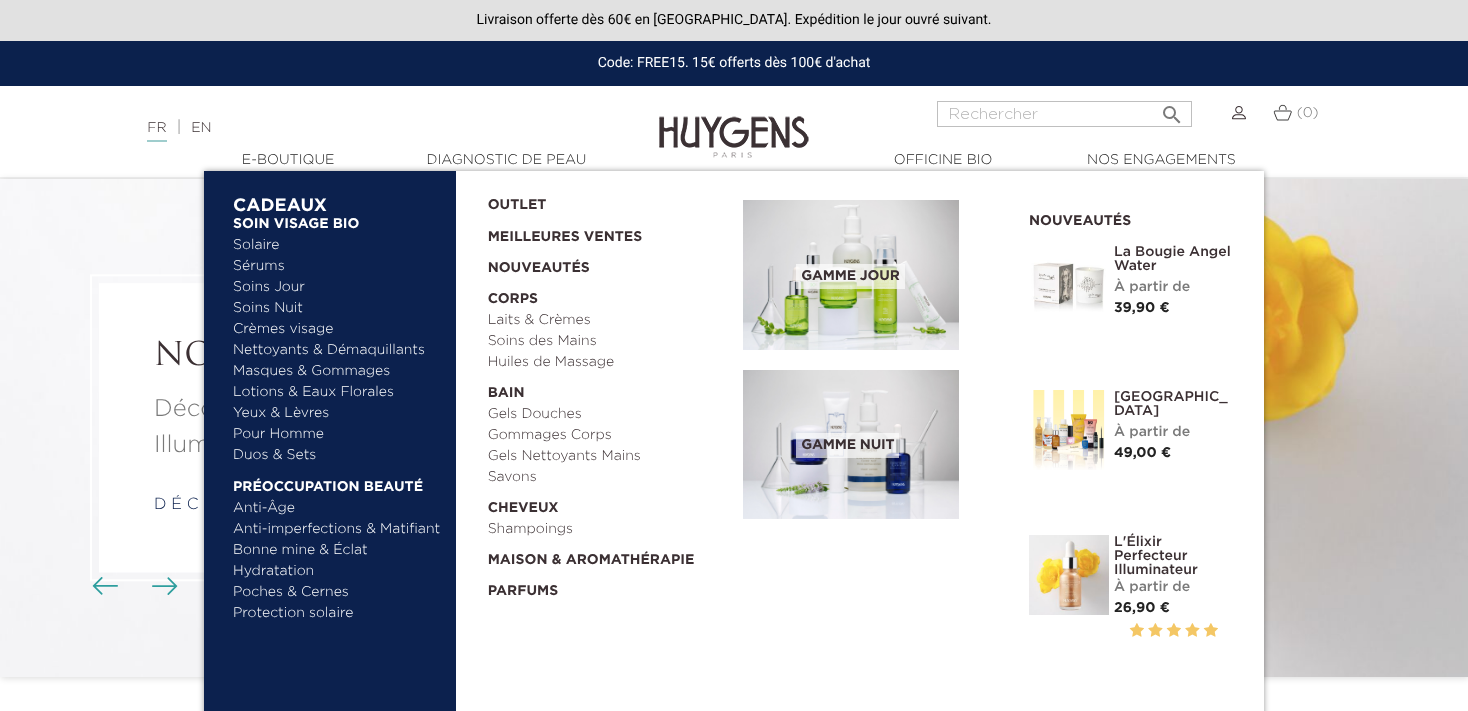 click on "Sérums" at bounding box center (337, 266) 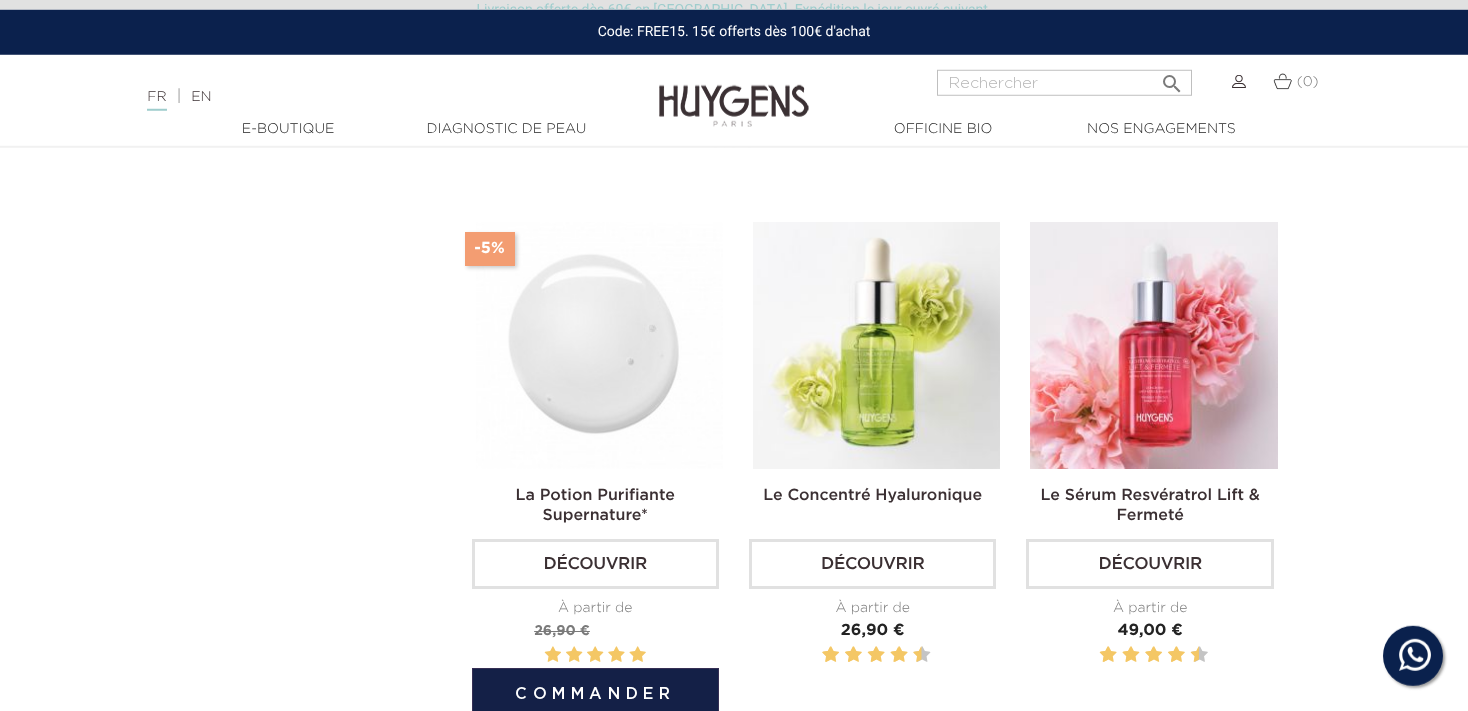 scroll, scrollTop: 1126, scrollLeft: 0, axis: vertical 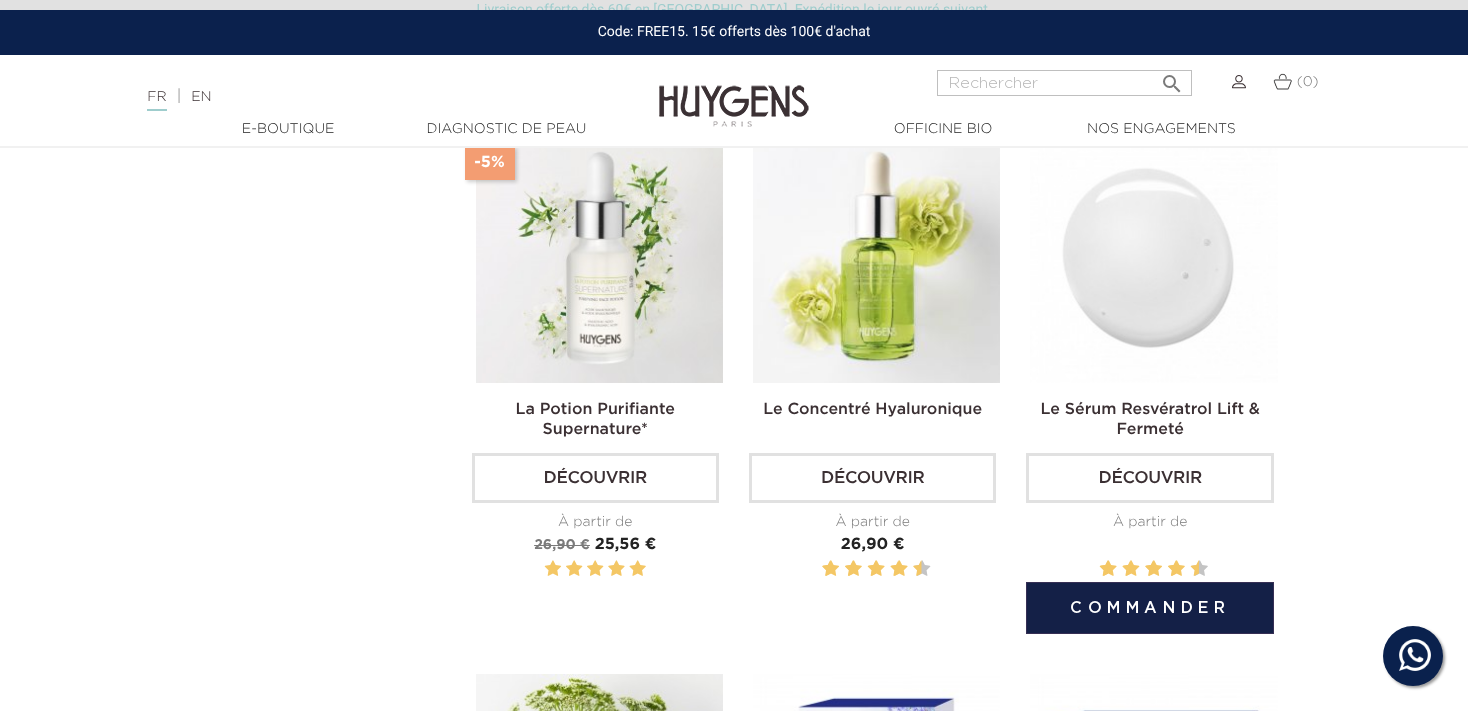 click on "Découvrir" at bounding box center [1149, 478] 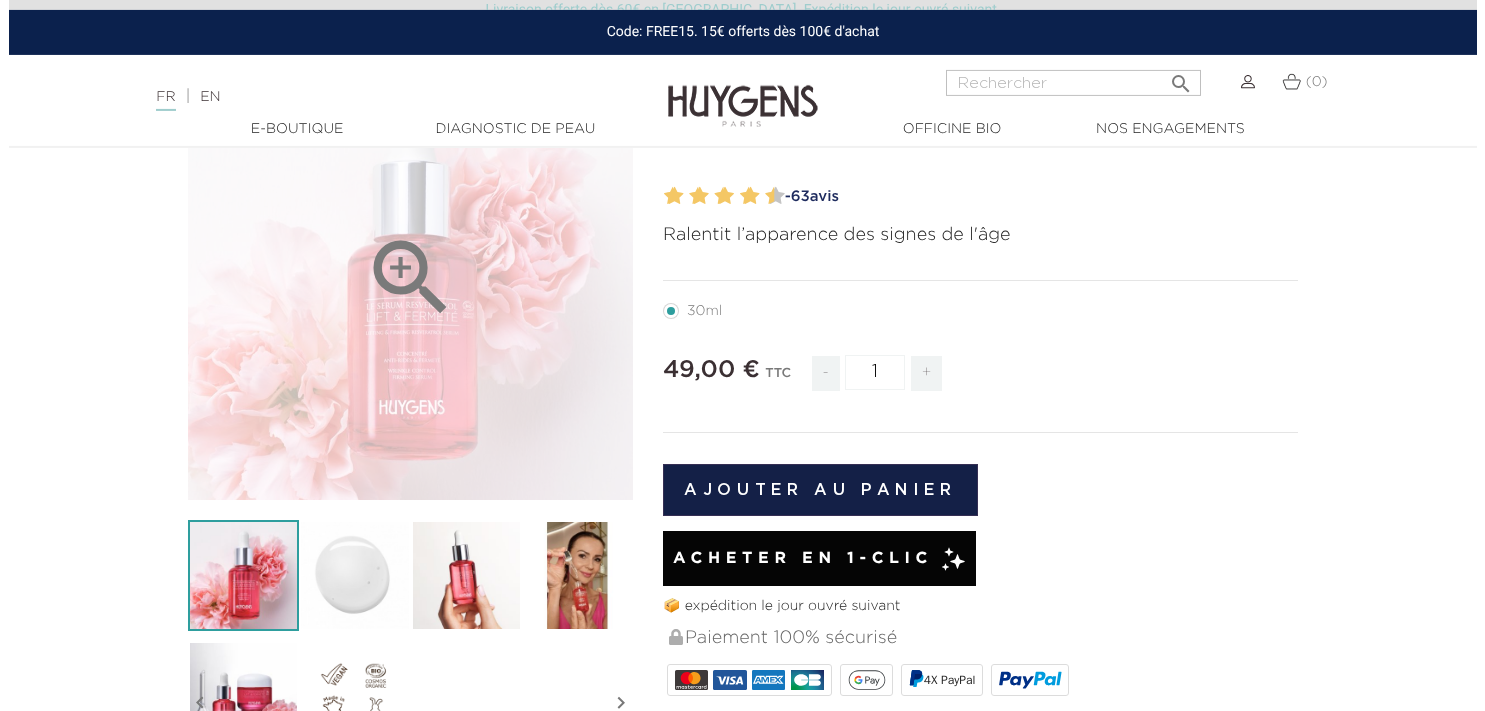 scroll, scrollTop: 140, scrollLeft: 0, axis: vertical 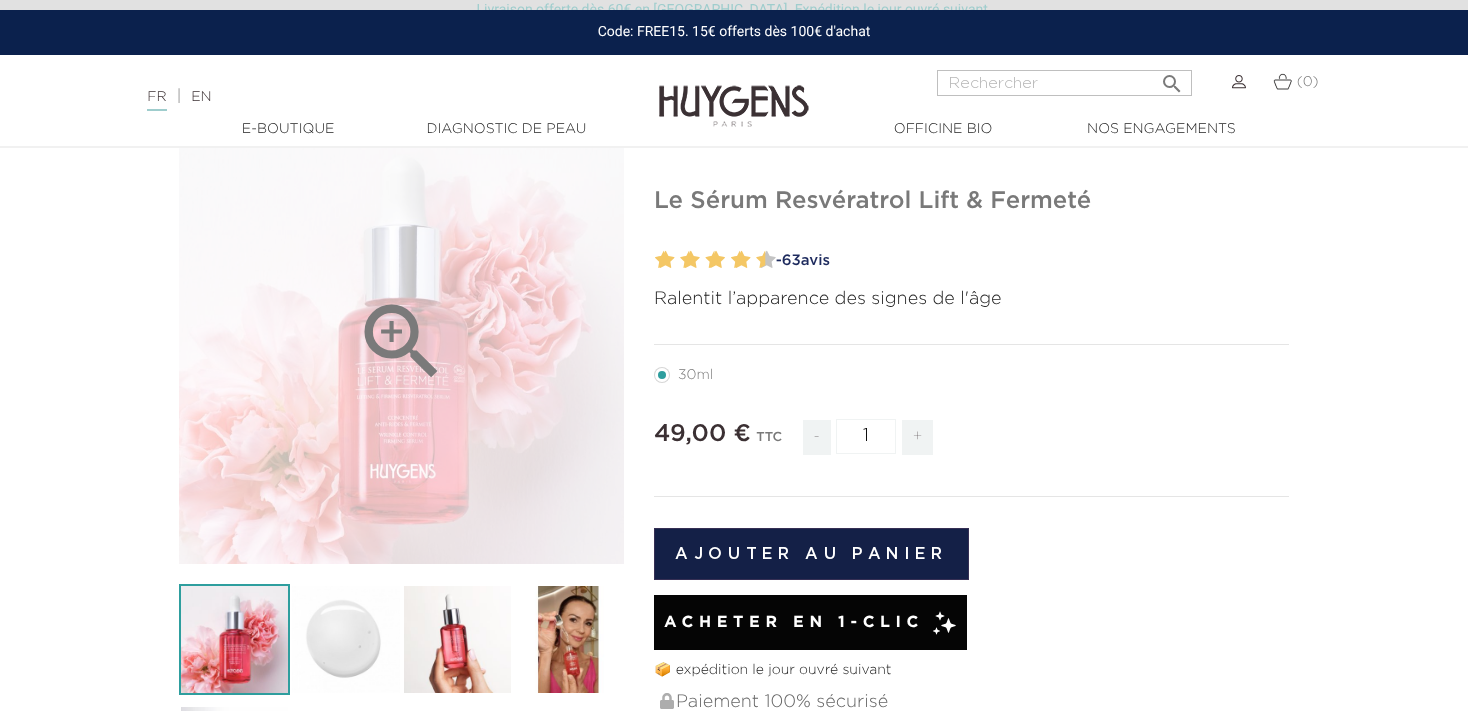 click on "" at bounding box center (402, 342) 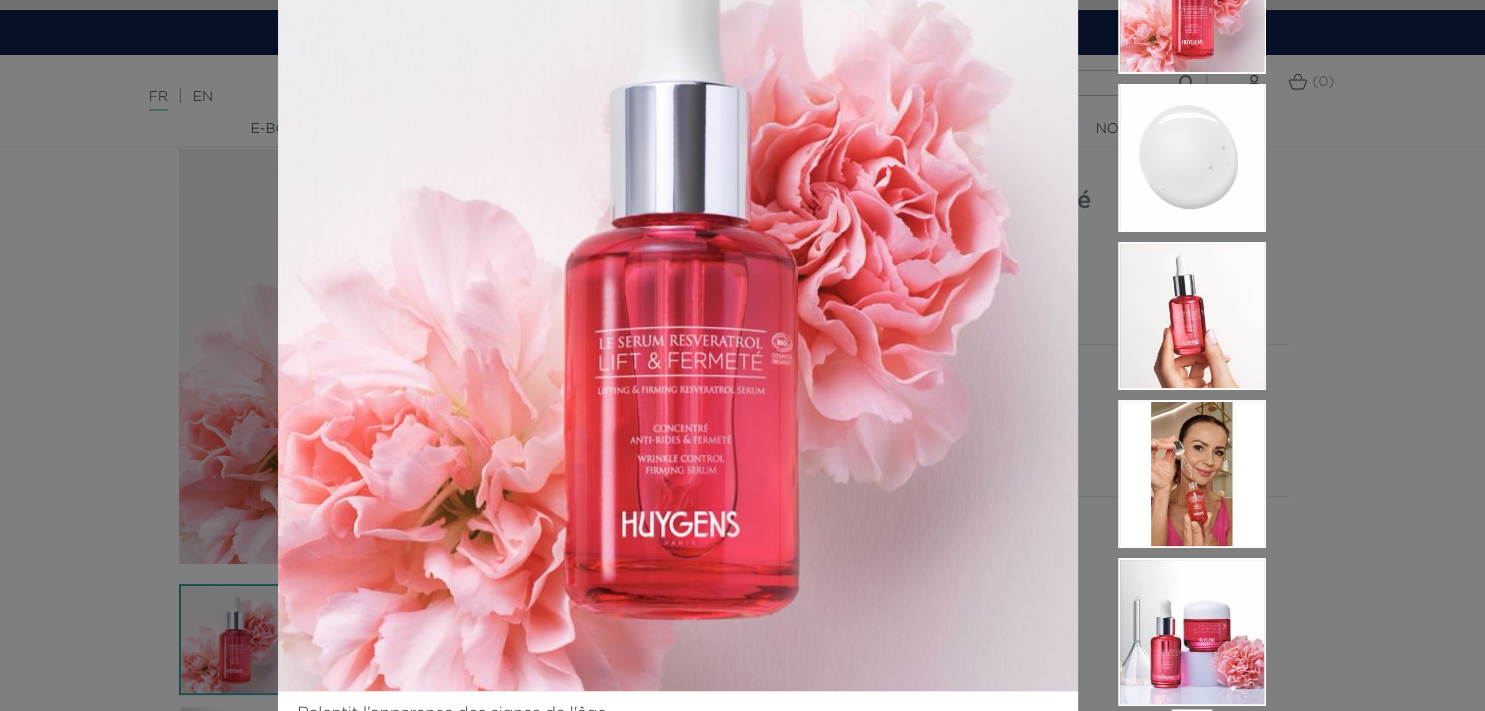 scroll, scrollTop: 0, scrollLeft: 0, axis: both 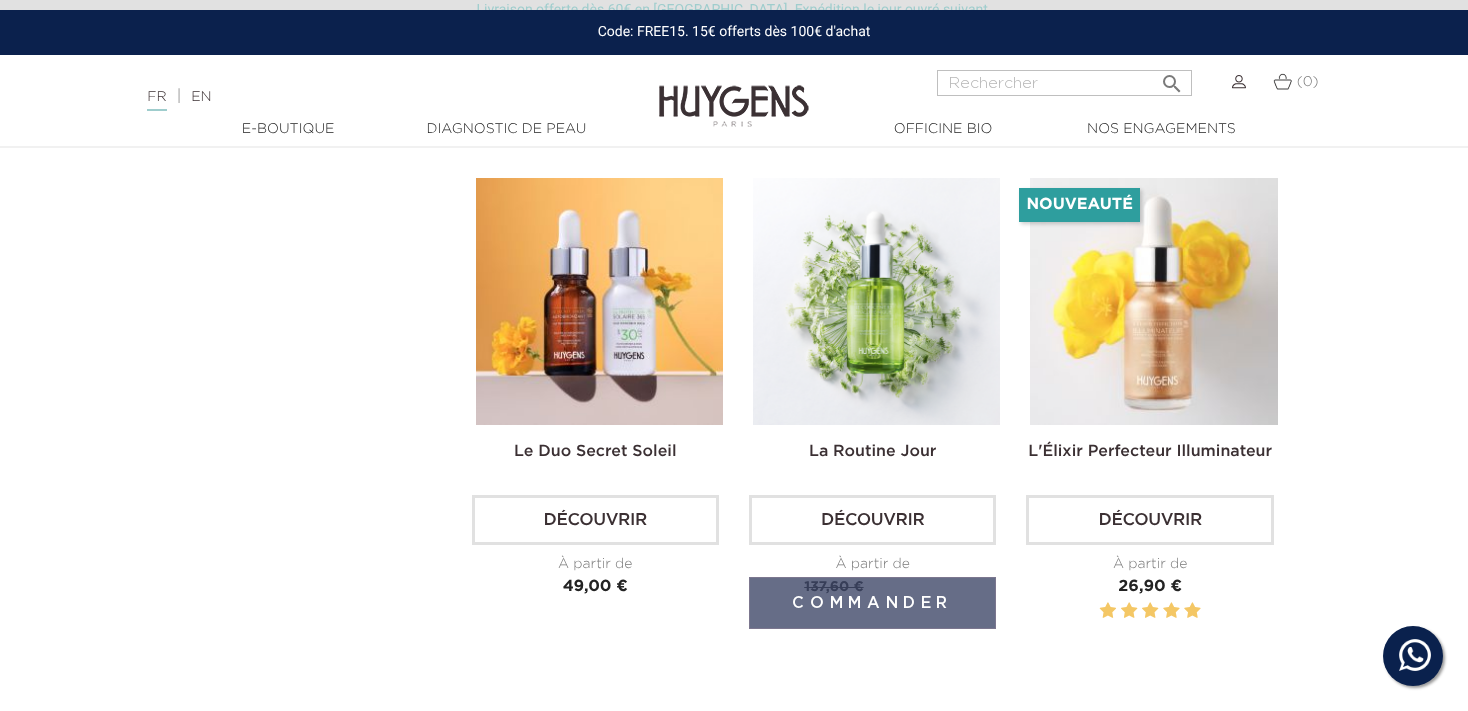 click at bounding box center [876, 301] 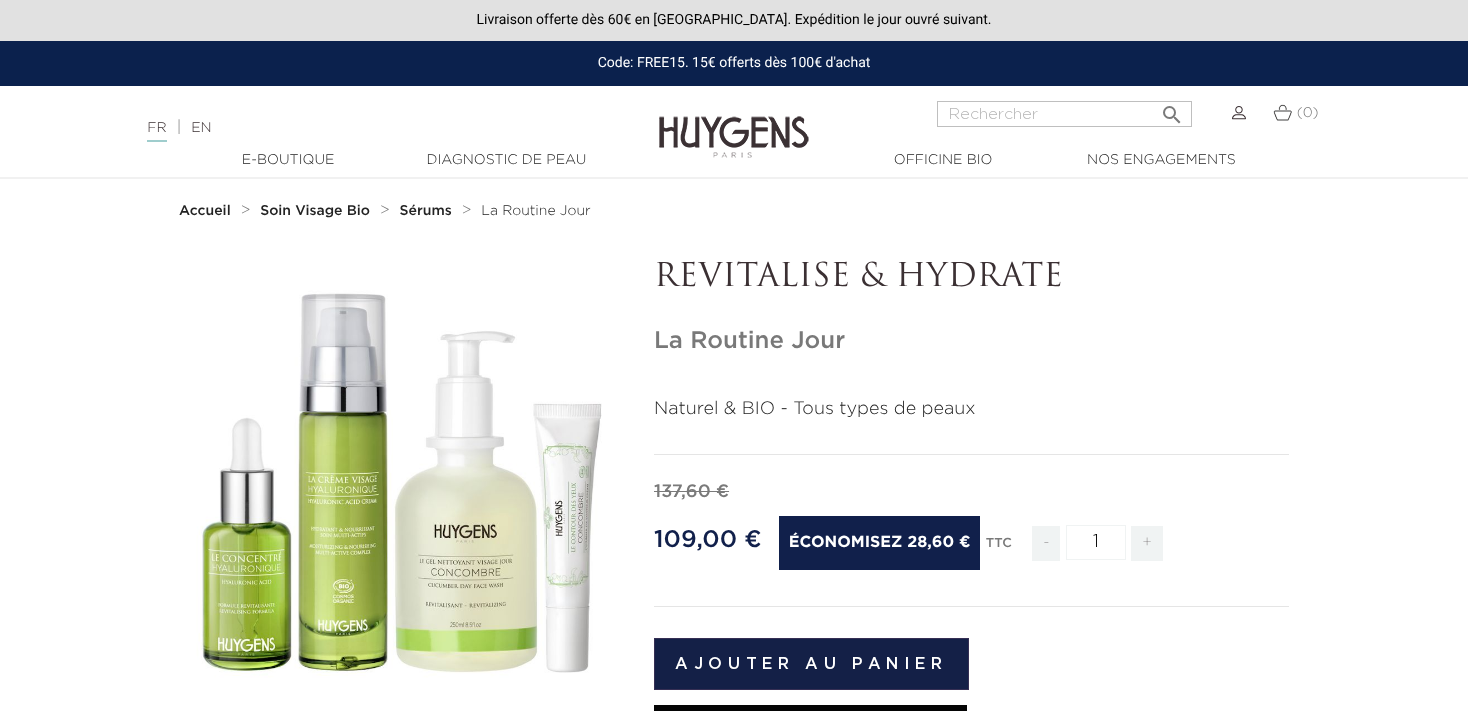 scroll, scrollTop: 0, scrollLeft: 0, axis: both 